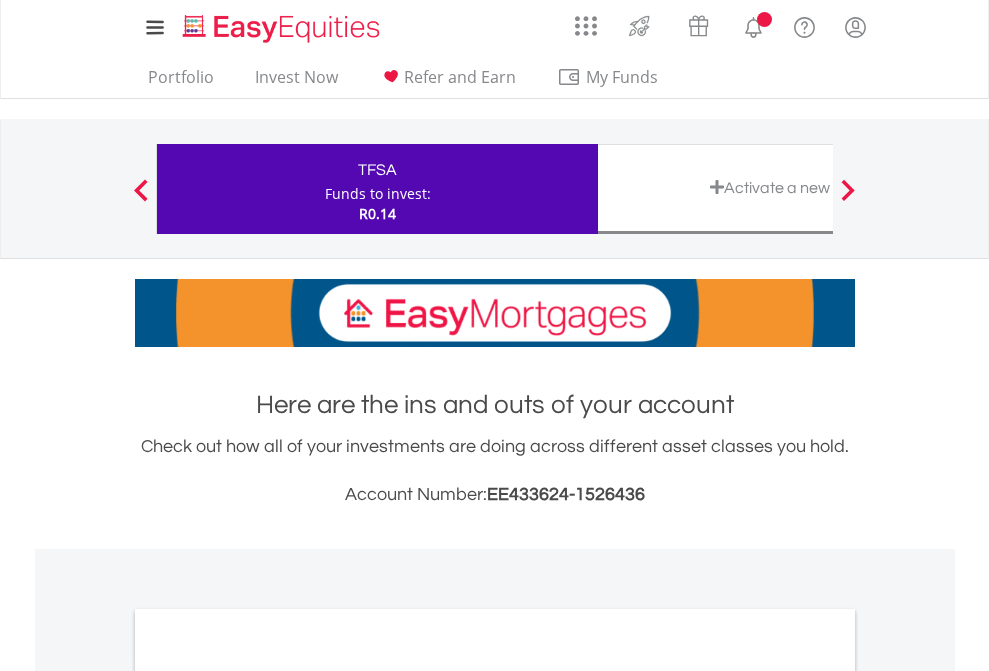 scroll, scrollTop: 0, scrollLeft: 0, axis: both 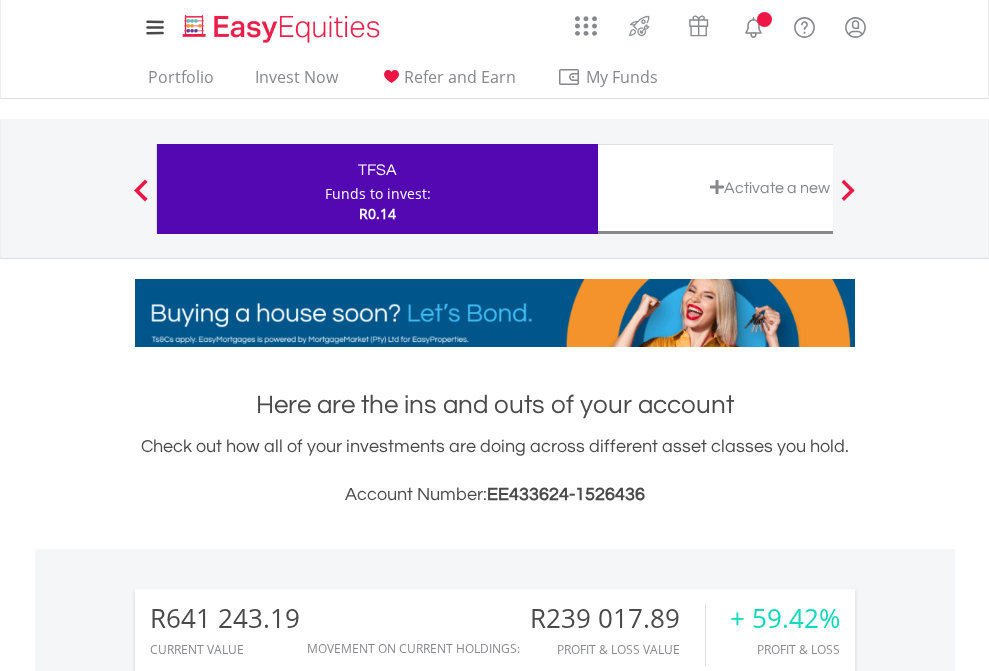 click on "Funds to invest:" at bounding box center [378, 194] 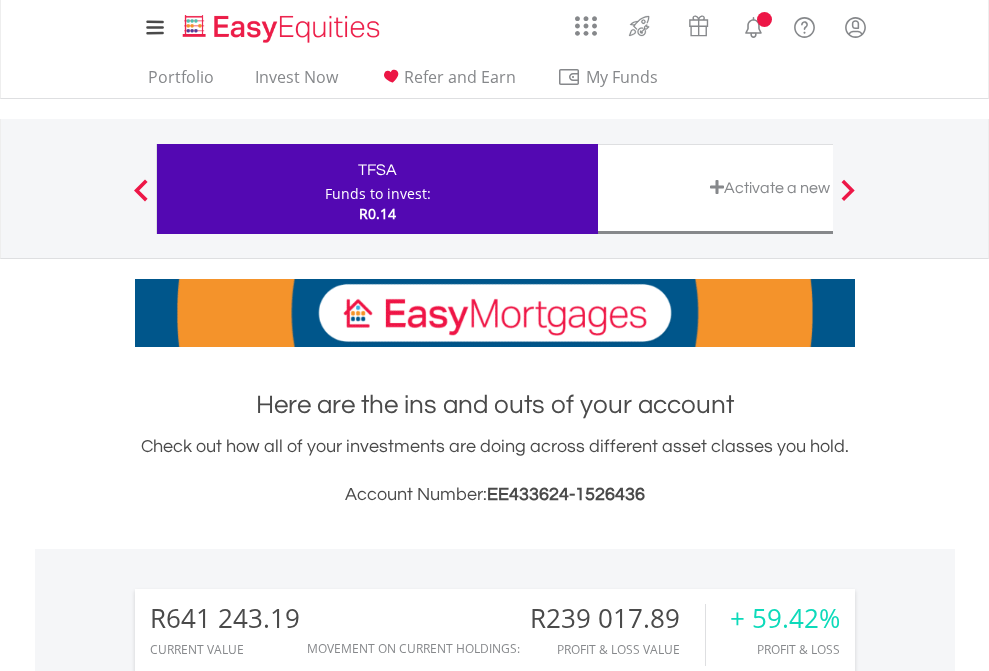 scroll, scrollTop: 0, scrollLeft: 0, axis: both 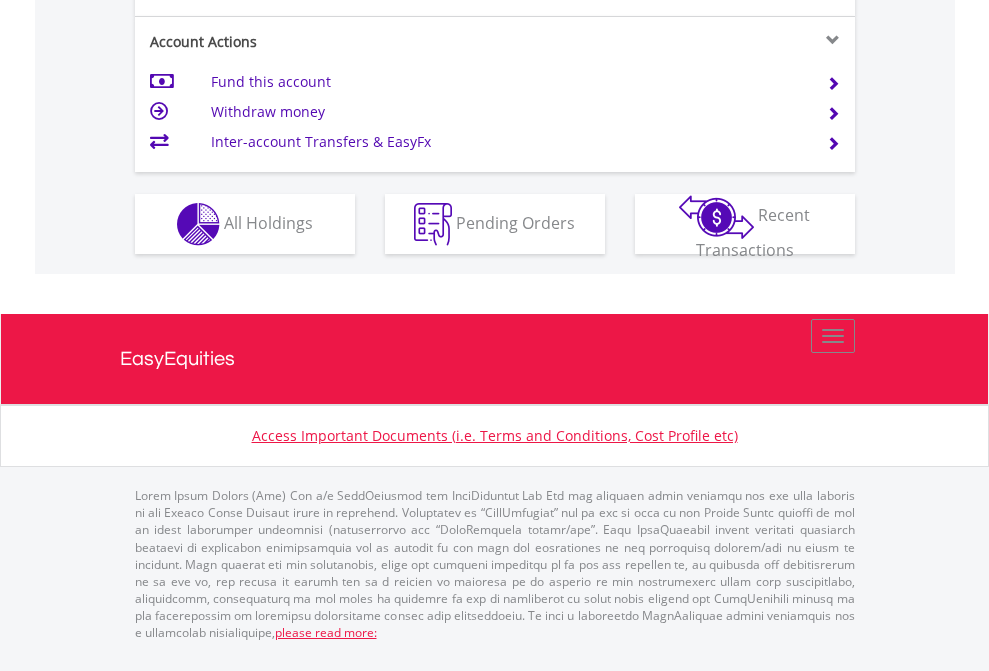 click on "Investment types" at bounding box center [706, -337] 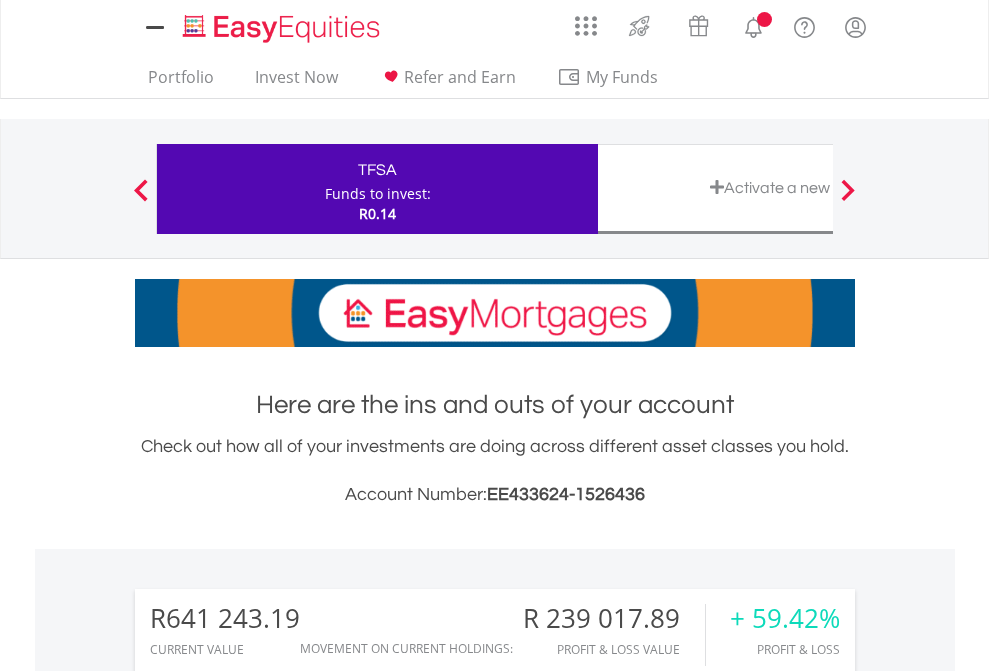 scroll, scrollTop: 0, scrollLeft: 0, axis: both 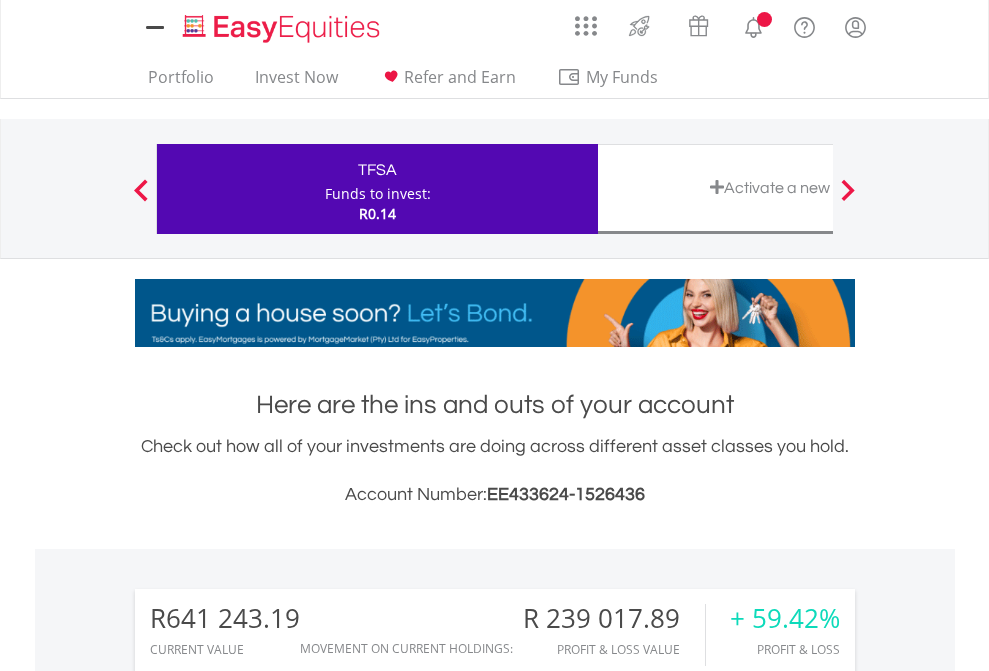 click on "All Holdings" at bounding box center (268, 1466) 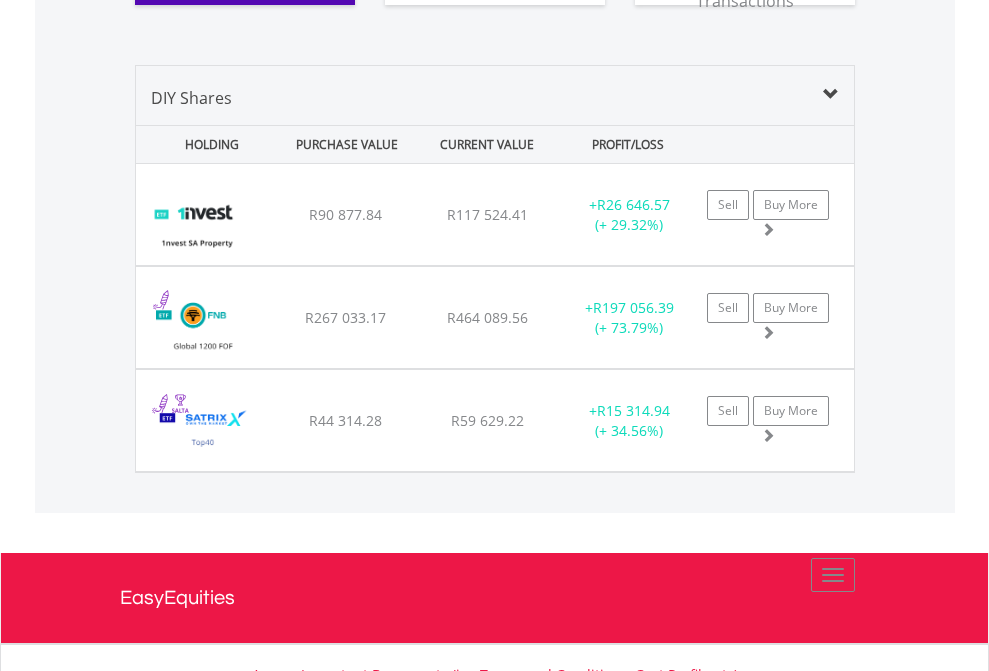 scroll, scrollTop: 2224, scrollLeft: 0, axis: vertical 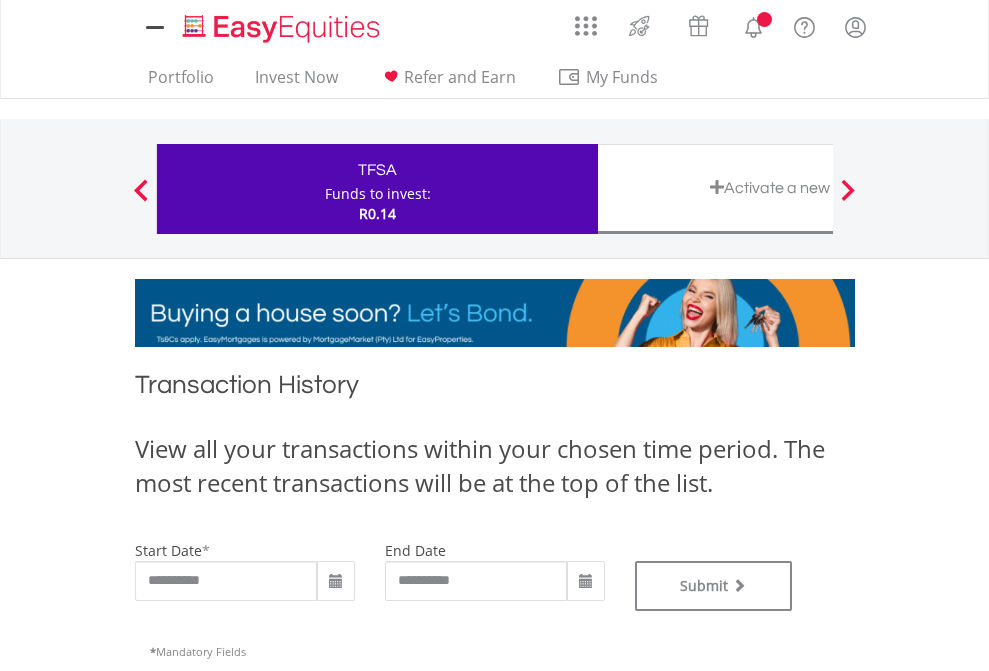 click on "Funds to invest:" at bounding box center (378, 194) 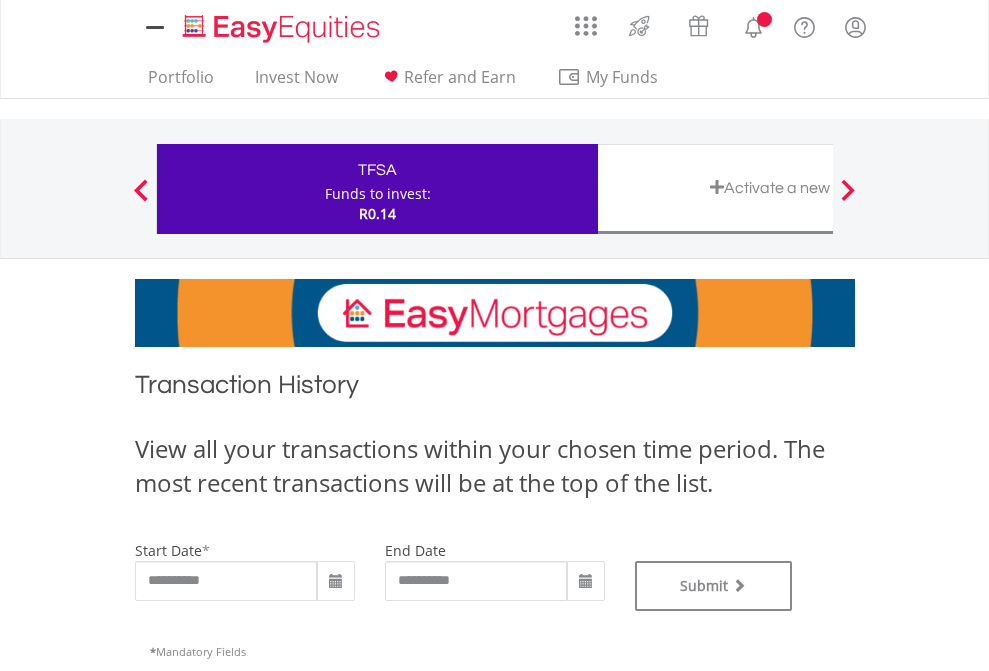 scroll, scrollTop: 0, scrollLeft: 0, axis: both 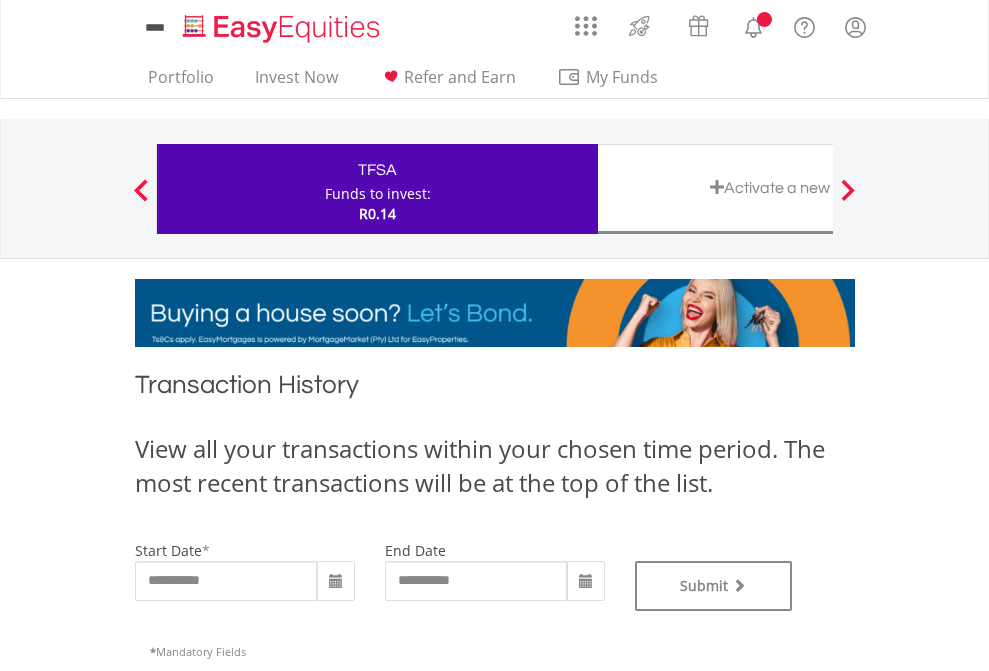 type on "**********" 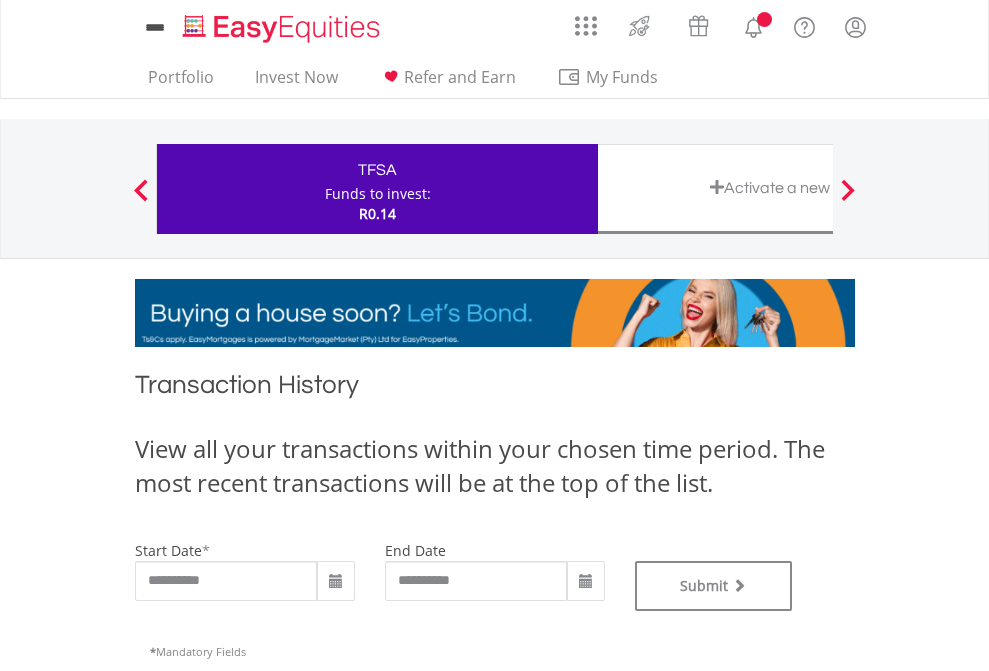 type on "**********" 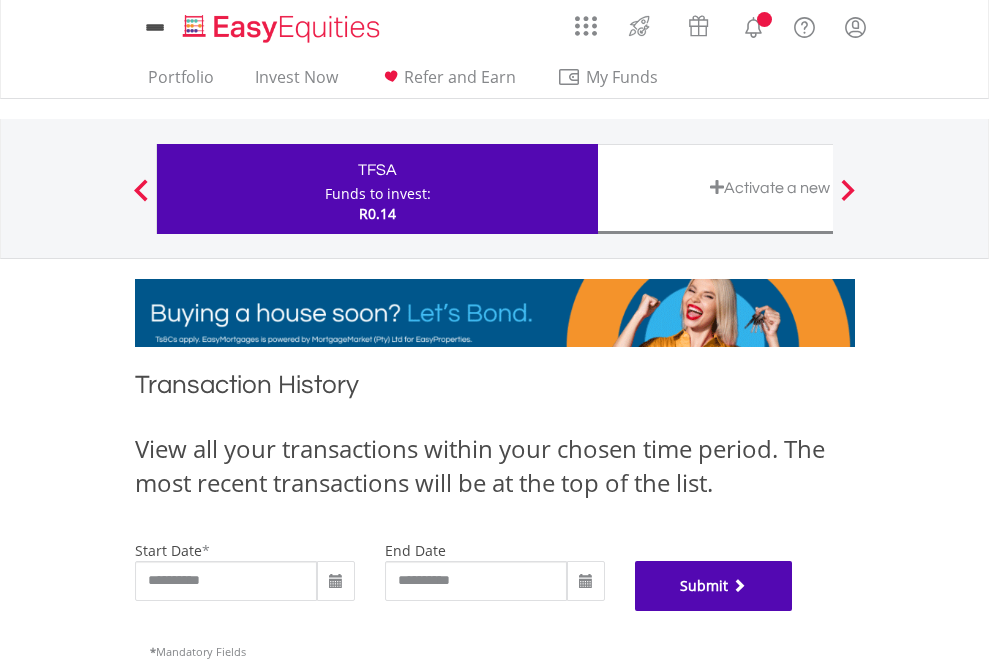 click on "Submit" at bounding box center (714, 586) 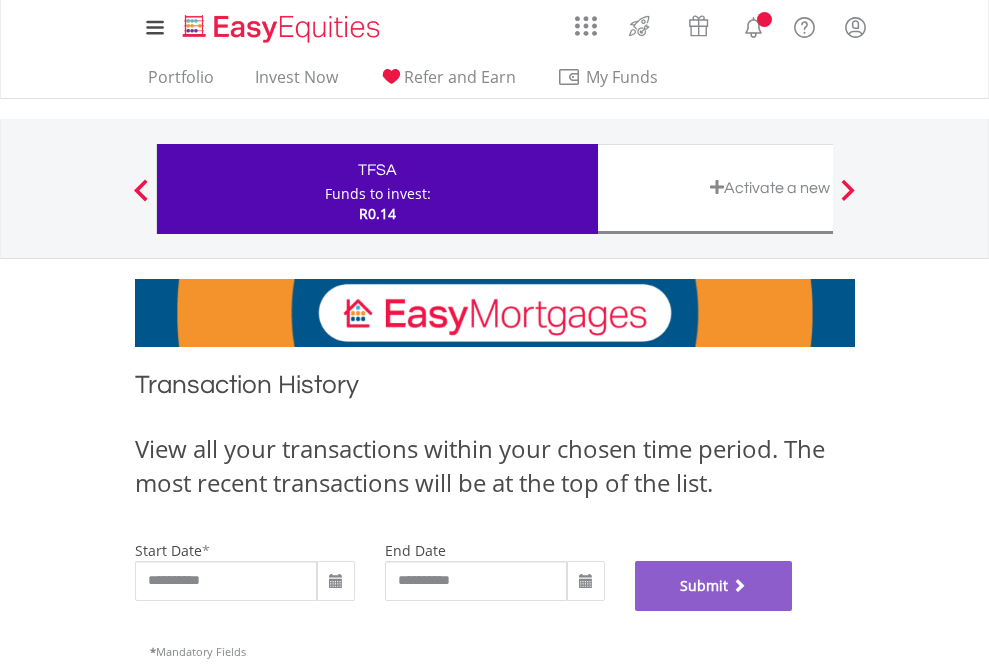 scroll, scrollTop: 811, scrollLeft: 0, axis: vertical 